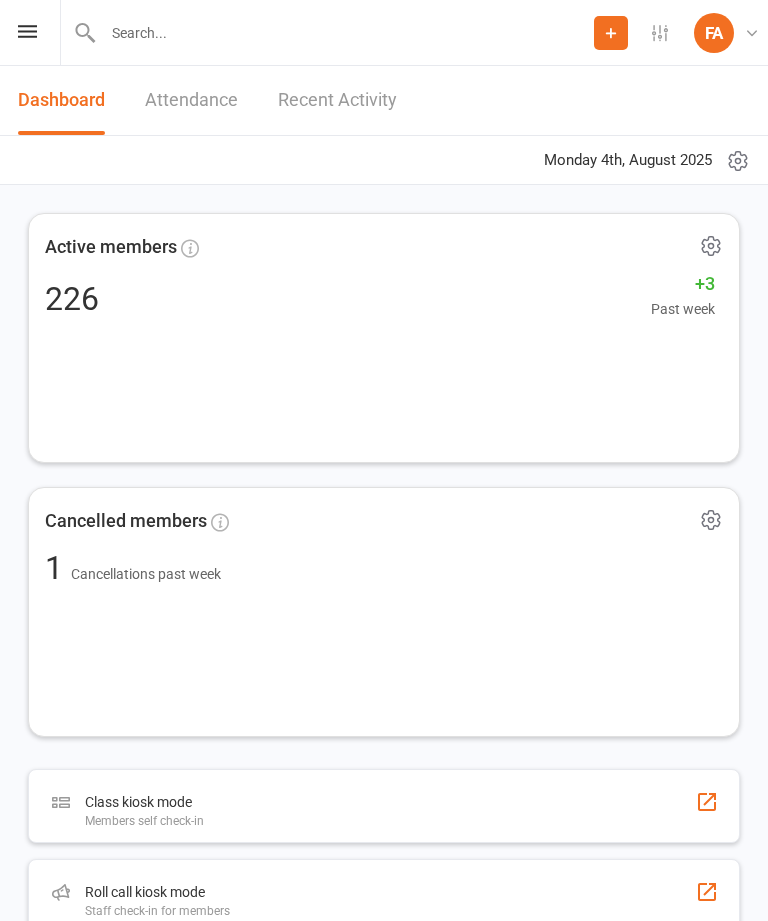 scroll, scrollTop: 0, scrollLeft: 0, axis: both 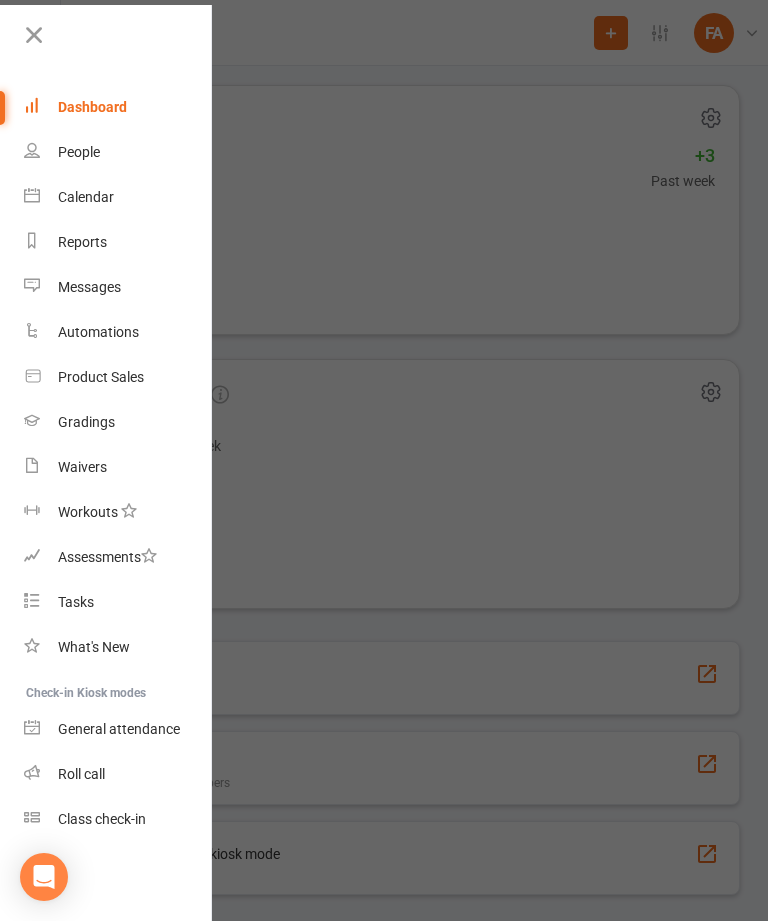 click on "Roll call" at bounding box center (81, 774) 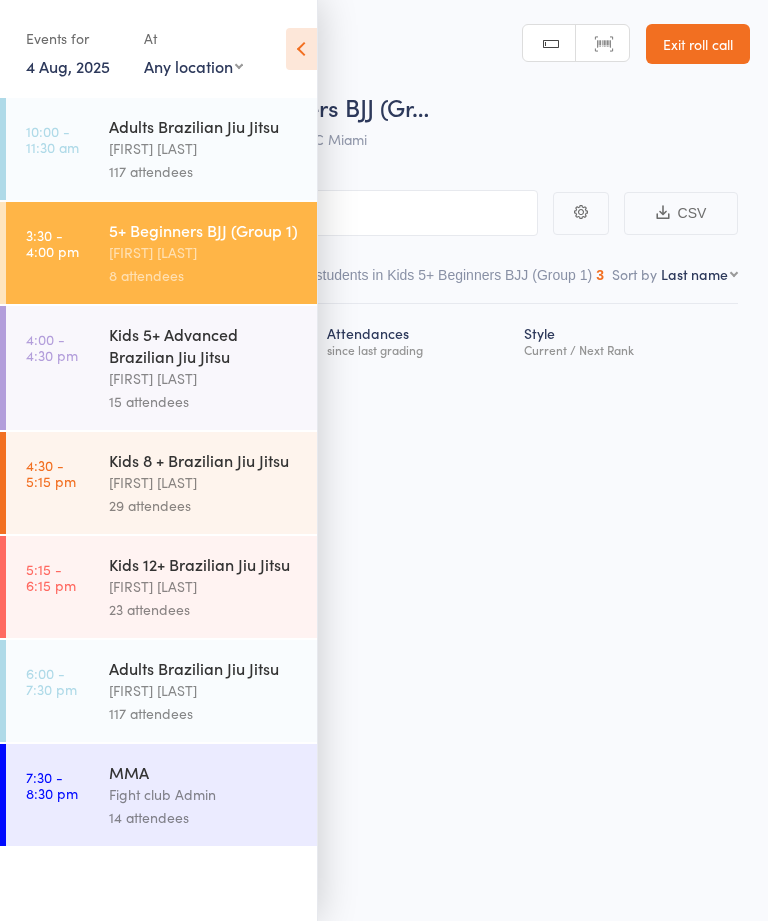 scroll, scrollTop: 0, scrollLeft: 0, axis: both 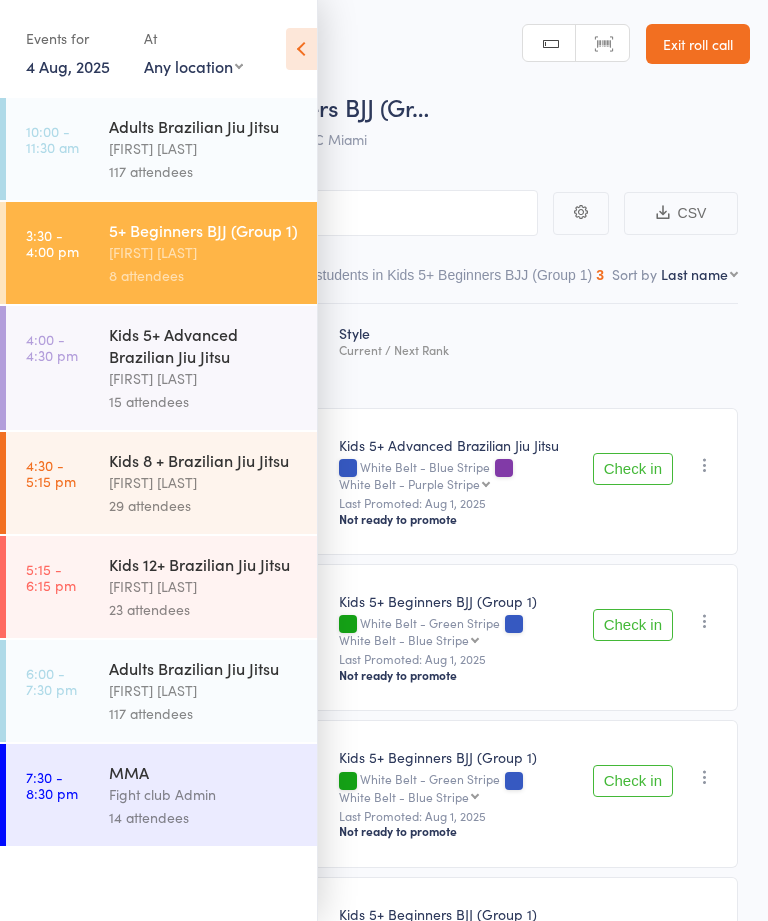 click at bounding box center (301, 49) 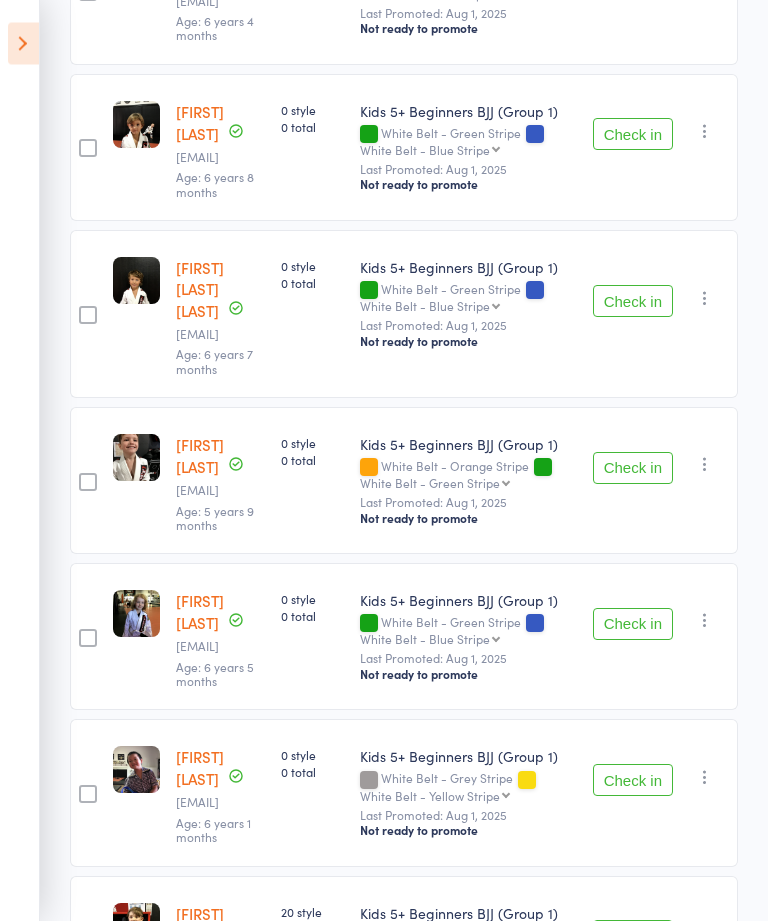scroll, scrollTop: 663, scrollLeft: 0, axis: vertical 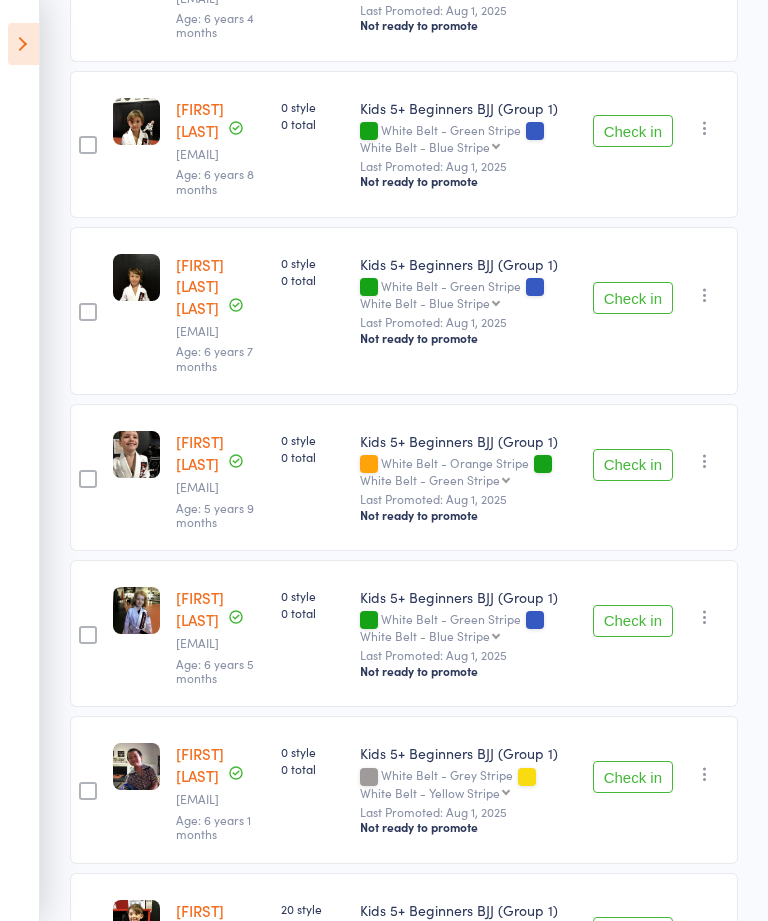 click on "Check in" at bounding box center (633, 465) 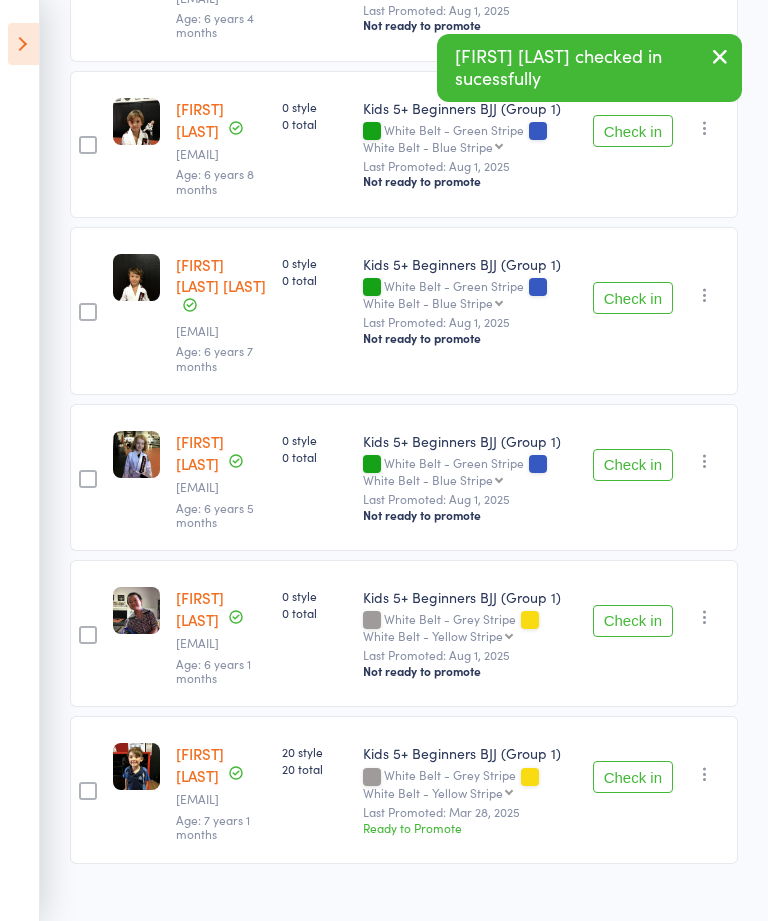 scroll, scrollTop: 710, scrollLeft: 0, axis: vertical 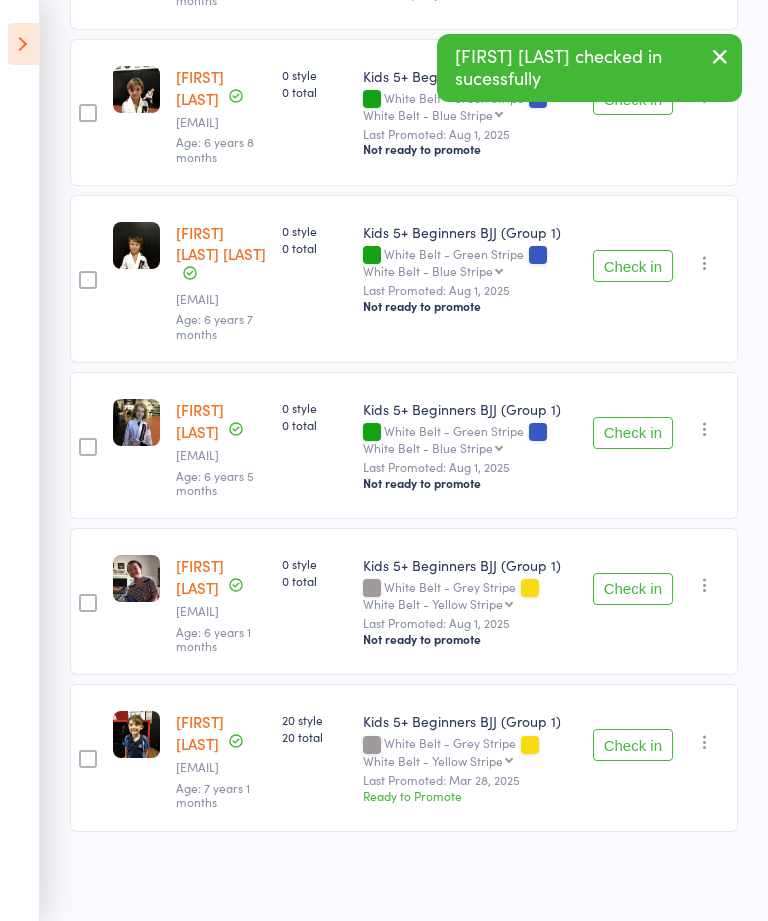 click on "Check in" at bounding box center [633, 745] 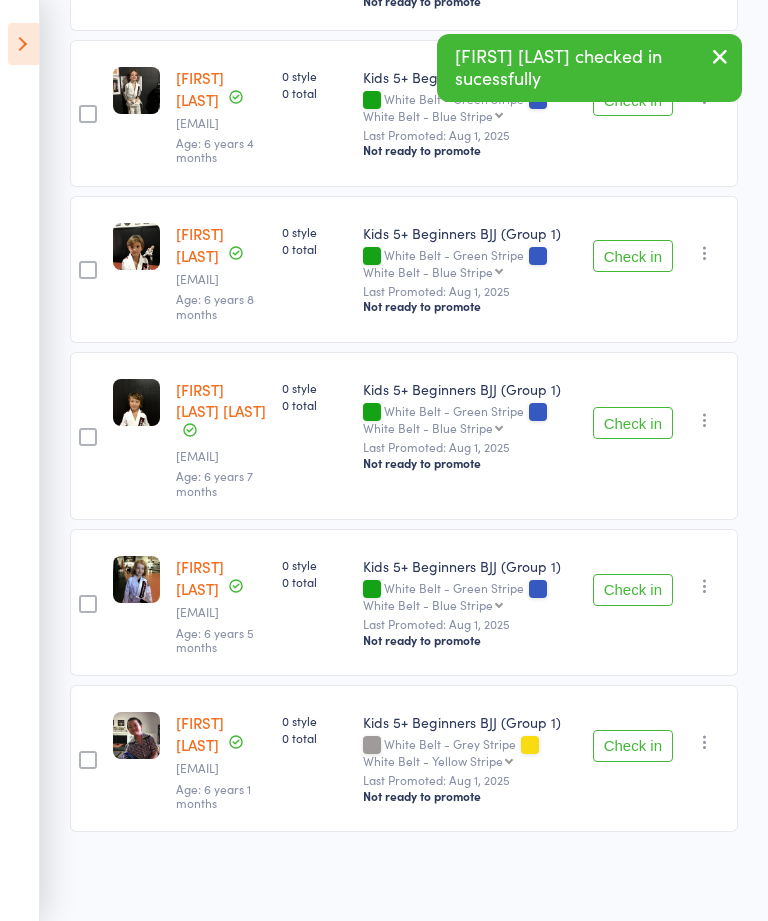 click on "Check in" at bounding box center [633, 746] 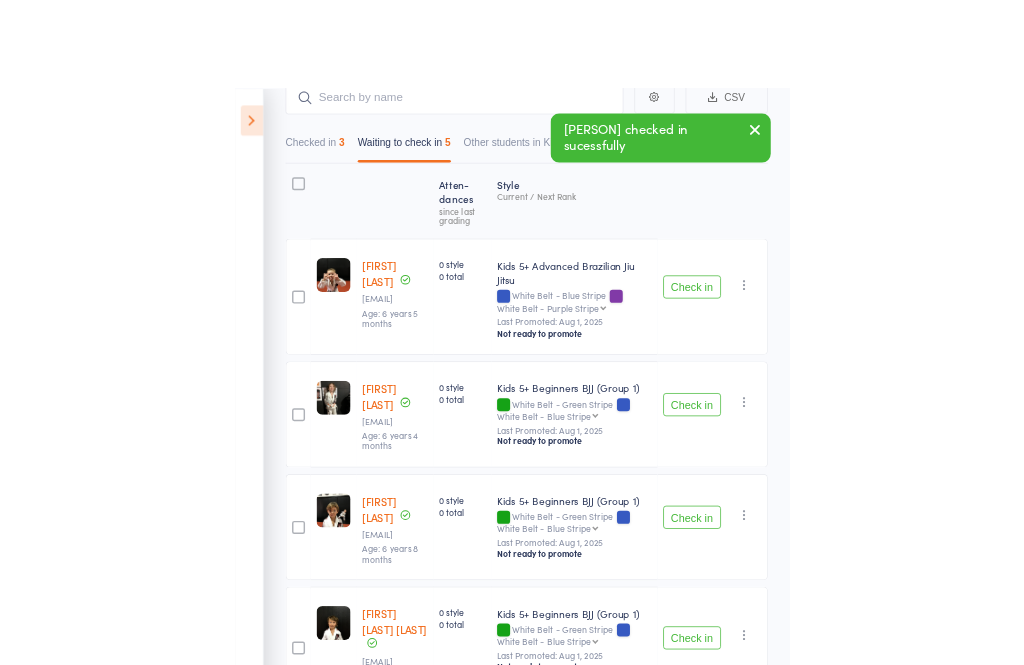 scroll, scrollTop: 0, scrollLeft: 0, axis: both 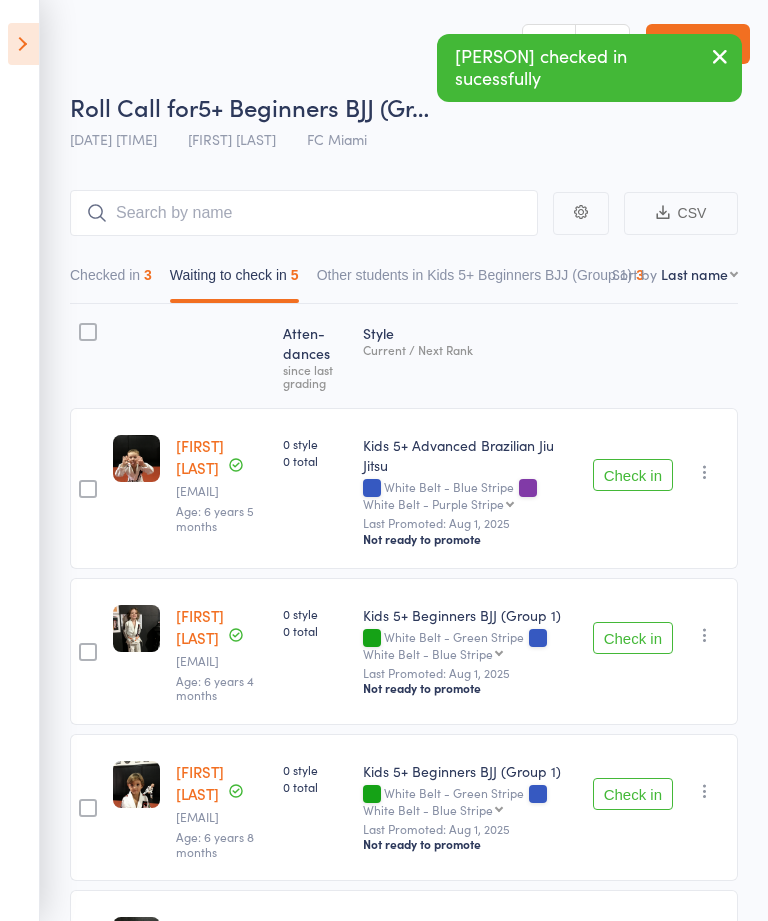 click at bounding box center (23, 44) 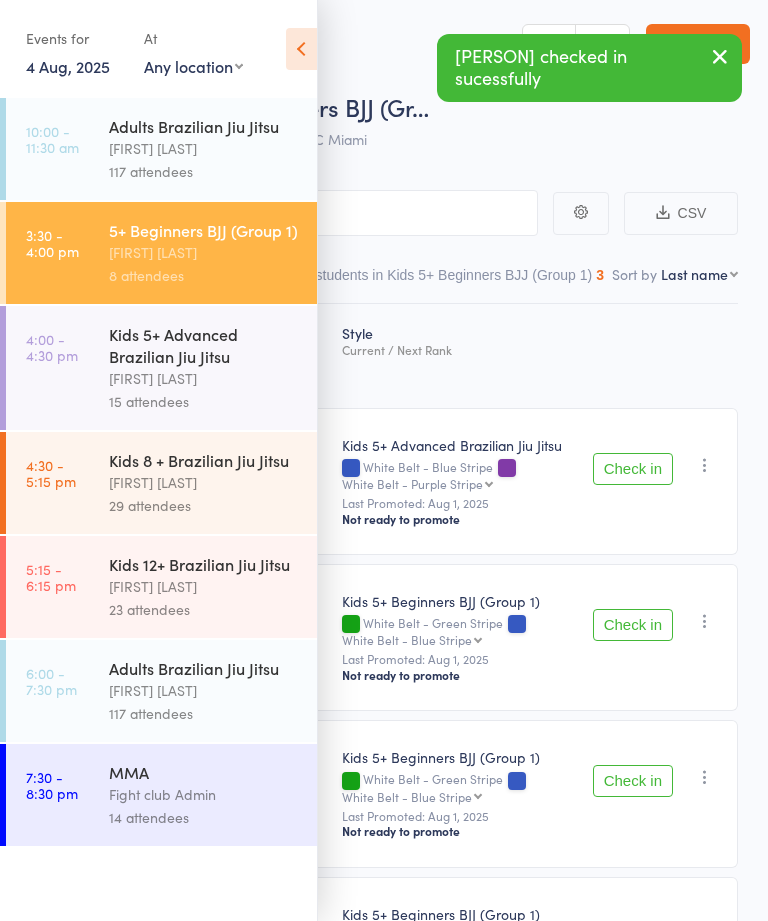 click at bounding box center (301, 49) 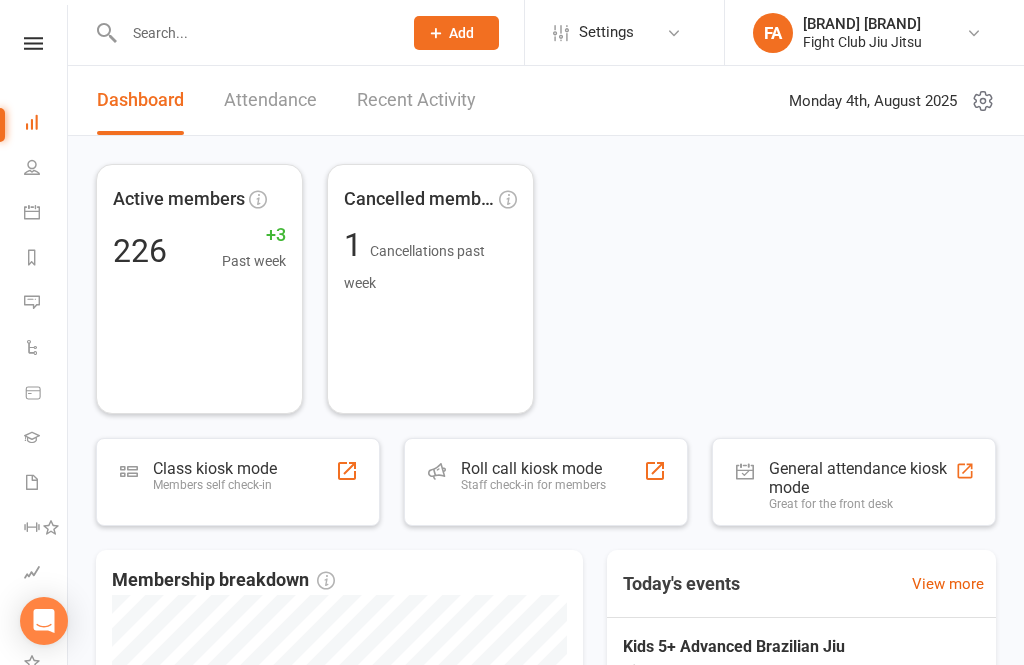 scroll, scrollTop: 0, scrollLeft: 0, axis: both 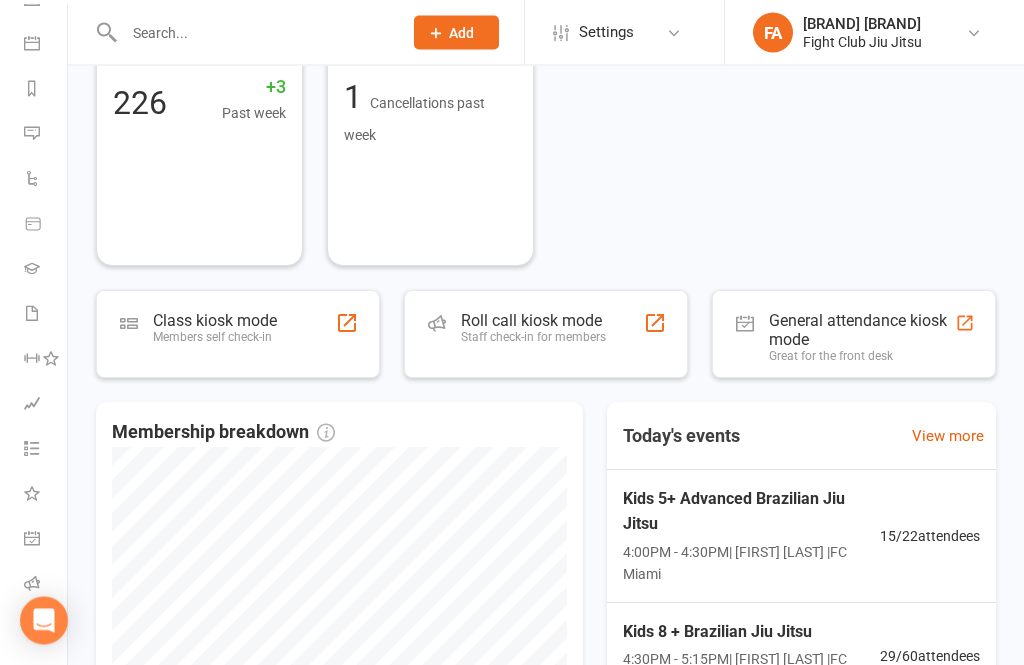 click on "Roll call" at bounding box center [46, 586] 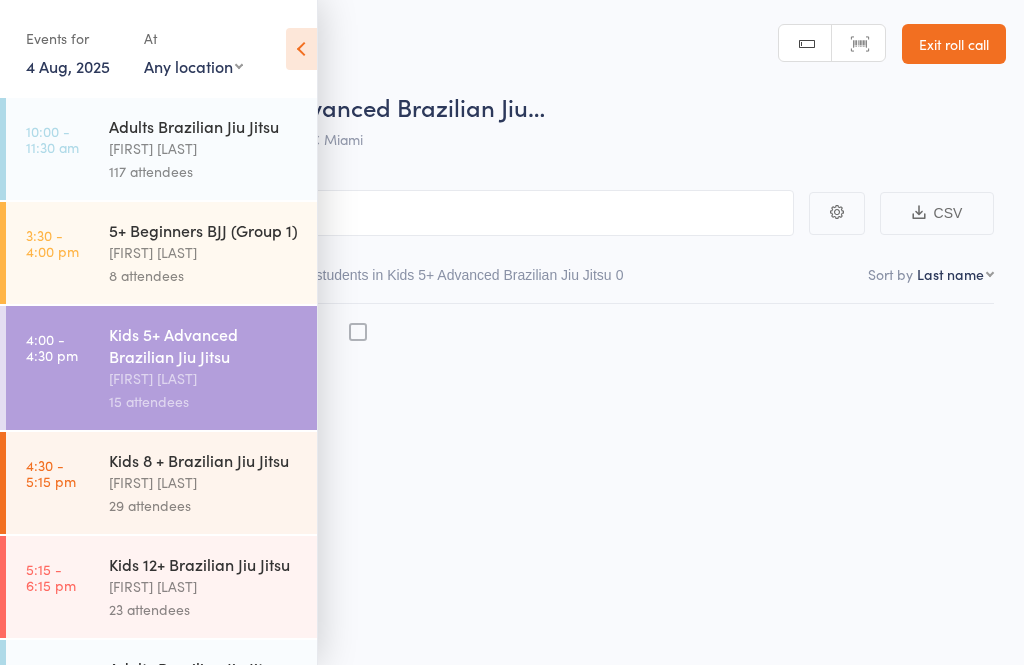 scroll, scrollTop: 0, scrollLeft: 0, axis: both 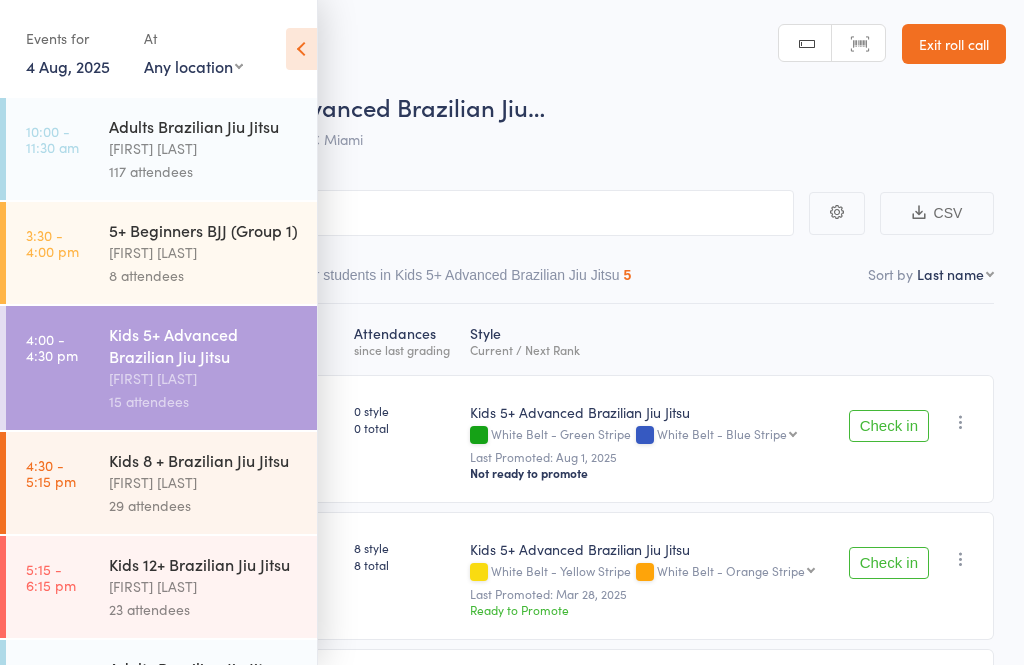 click on "5+ Beginners BJJ (Group 1)" at bounding box center (204, 230) 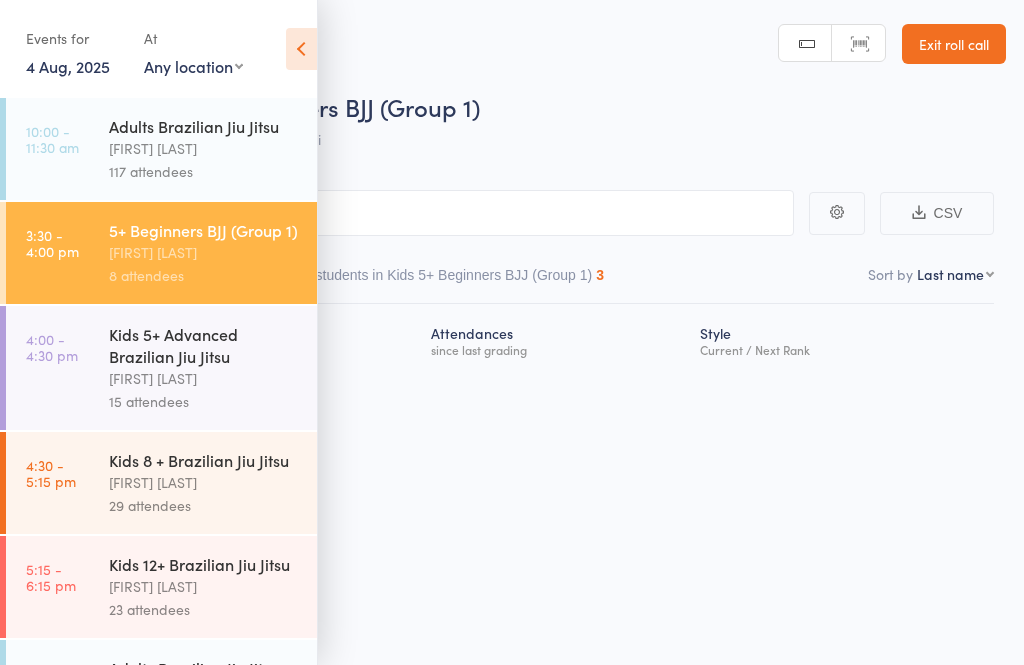 click at bounding box center (301, 49) 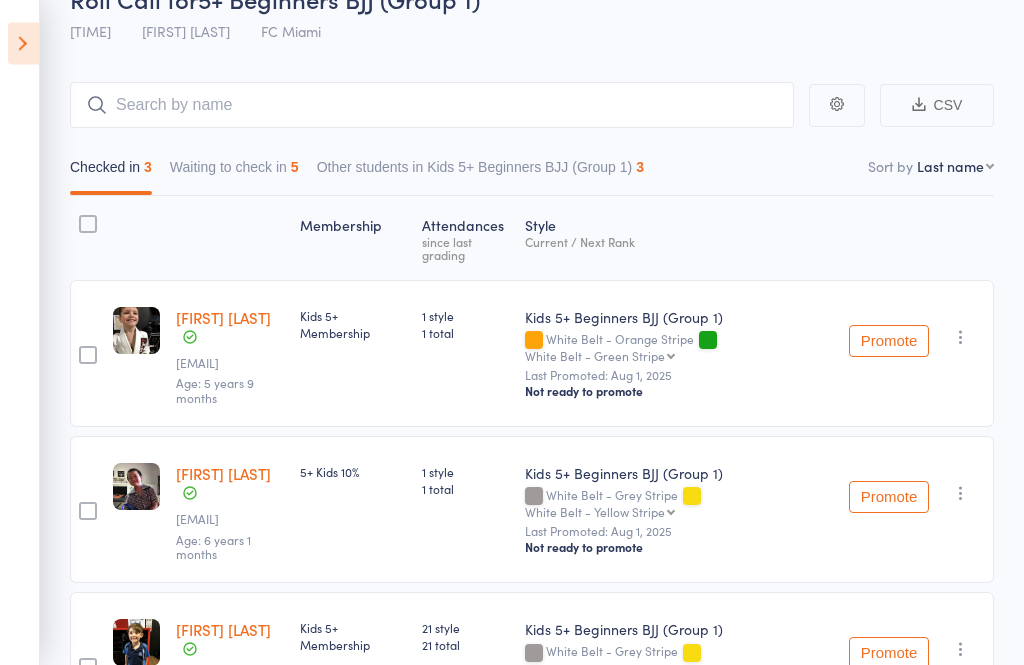 scroll, scrollTop: 114, scrollLeft: 0, axis: vertical 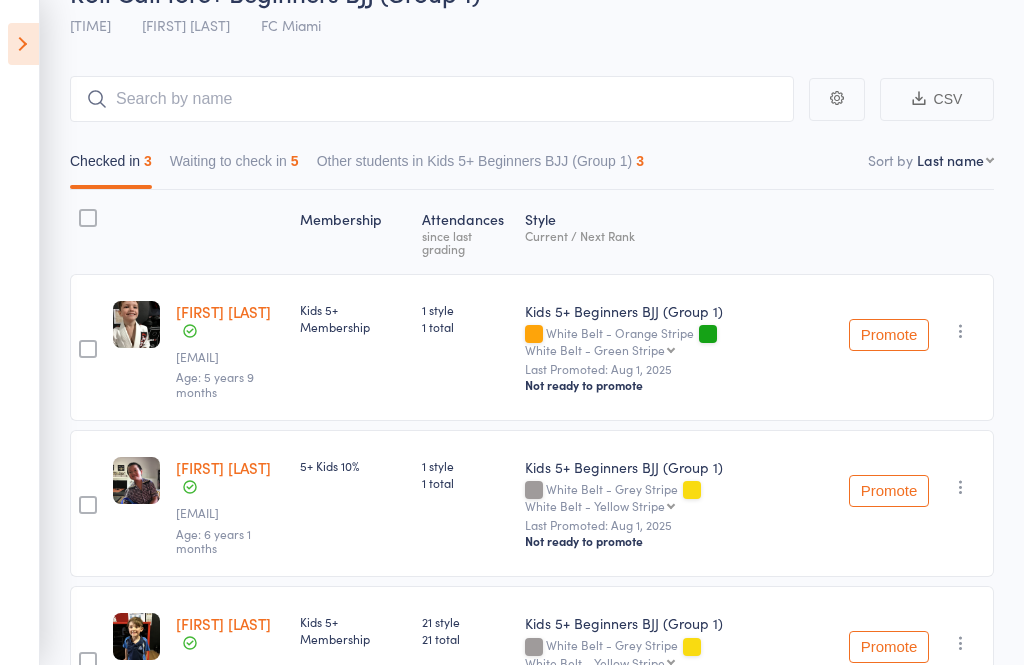 click on "Waiting to check in  5" at bounding box center (234, 166) 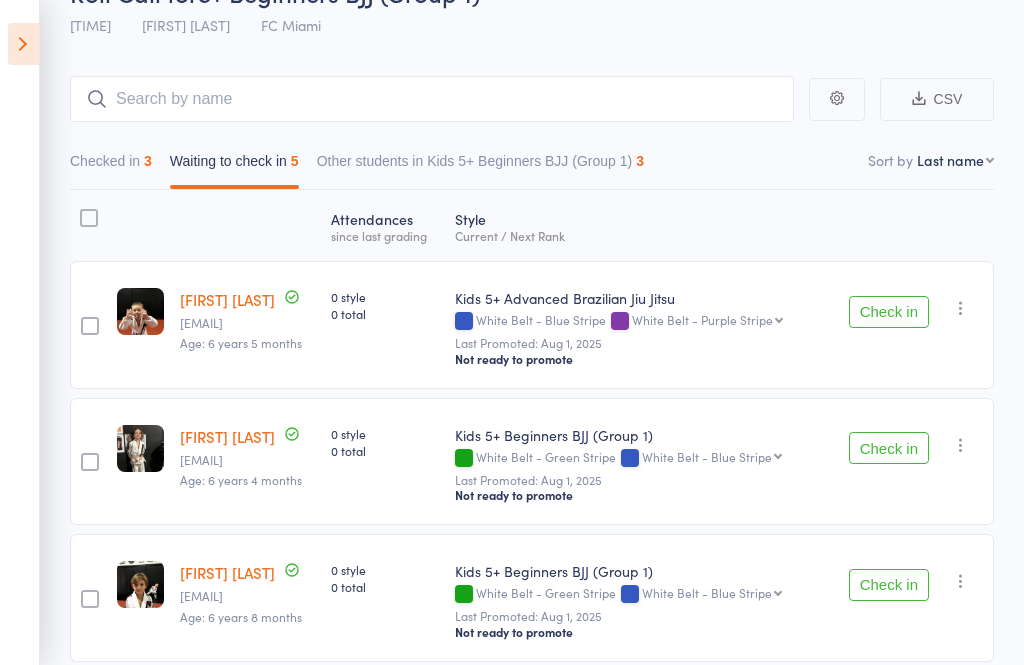 click on "Check in" at bounding box center (889, 448) 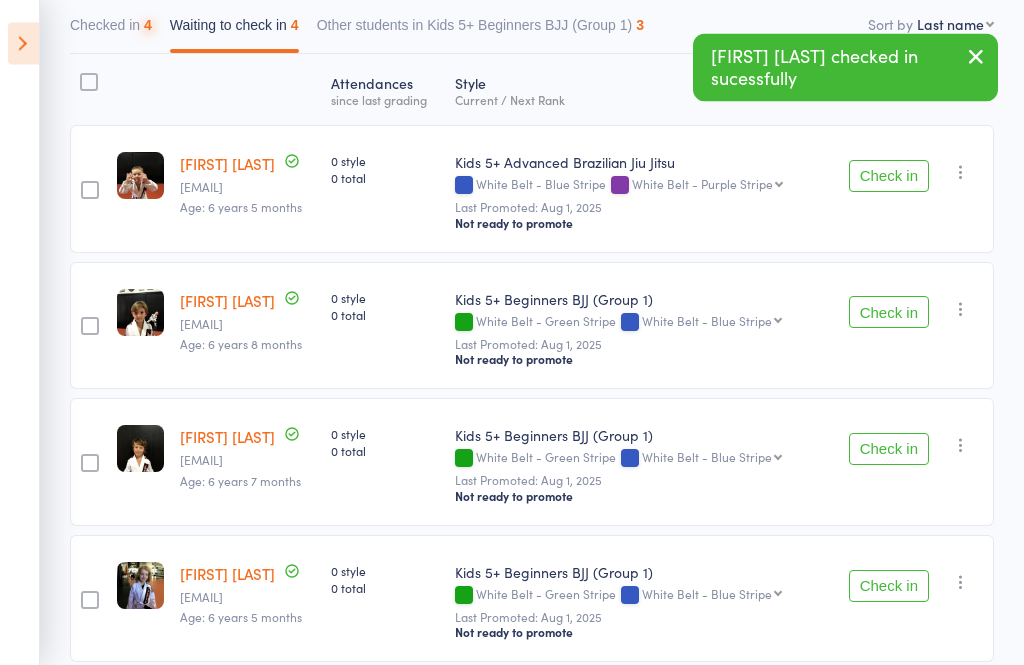 scroll, scrollTop: 278, scrollLeft: 0, axis: vertical 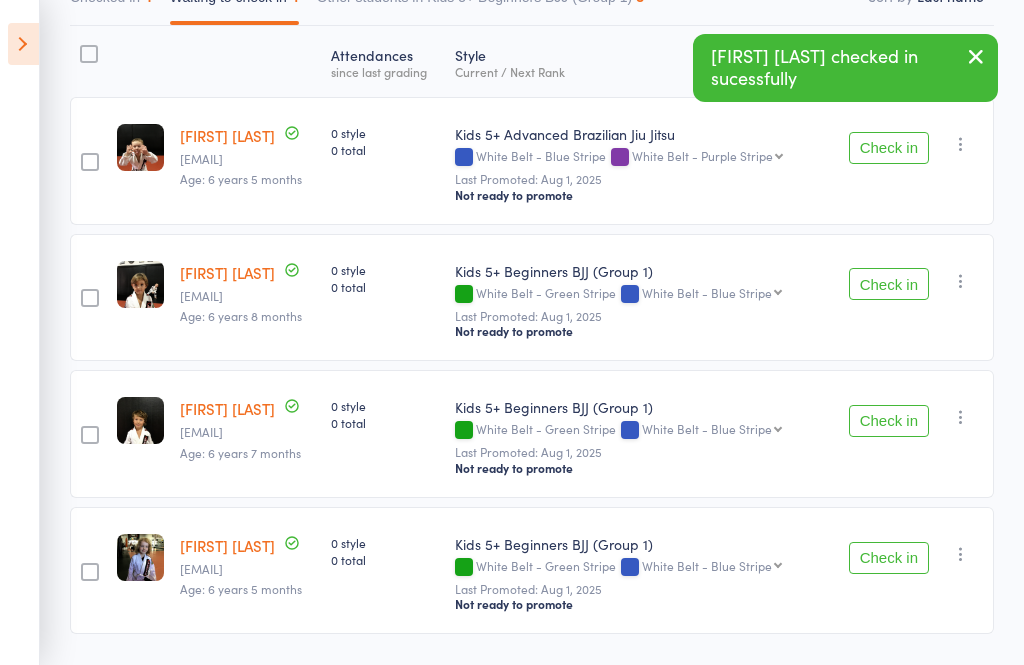 click on "Check in" at bounding box center [889, 558] 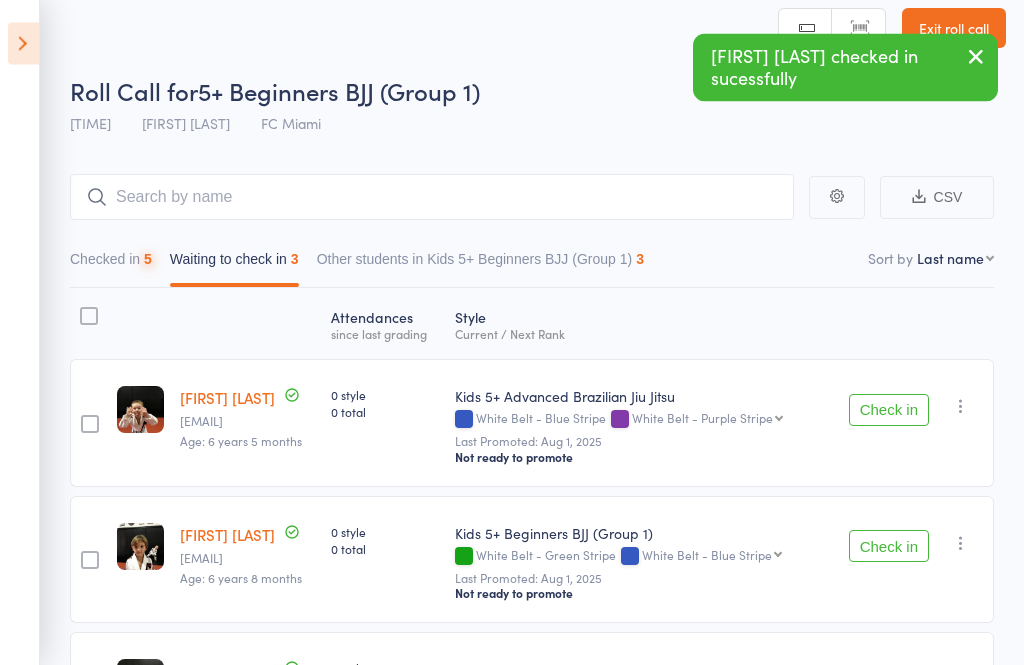 scroll, scrollTop: 0, scrollLeft: 0, axis: both 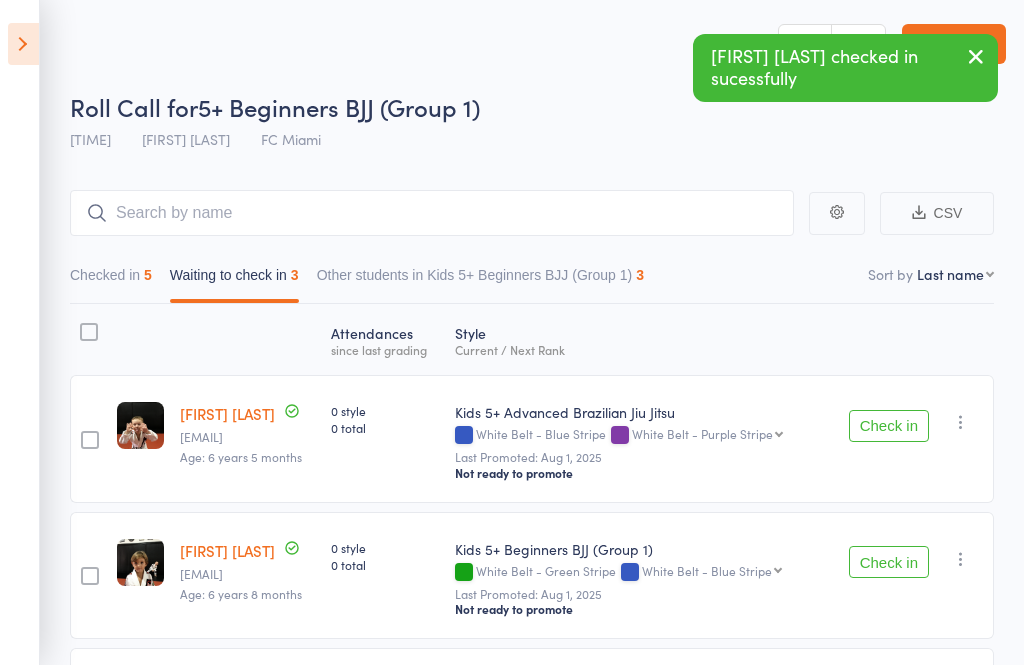 click at bounding box center (23, 44) 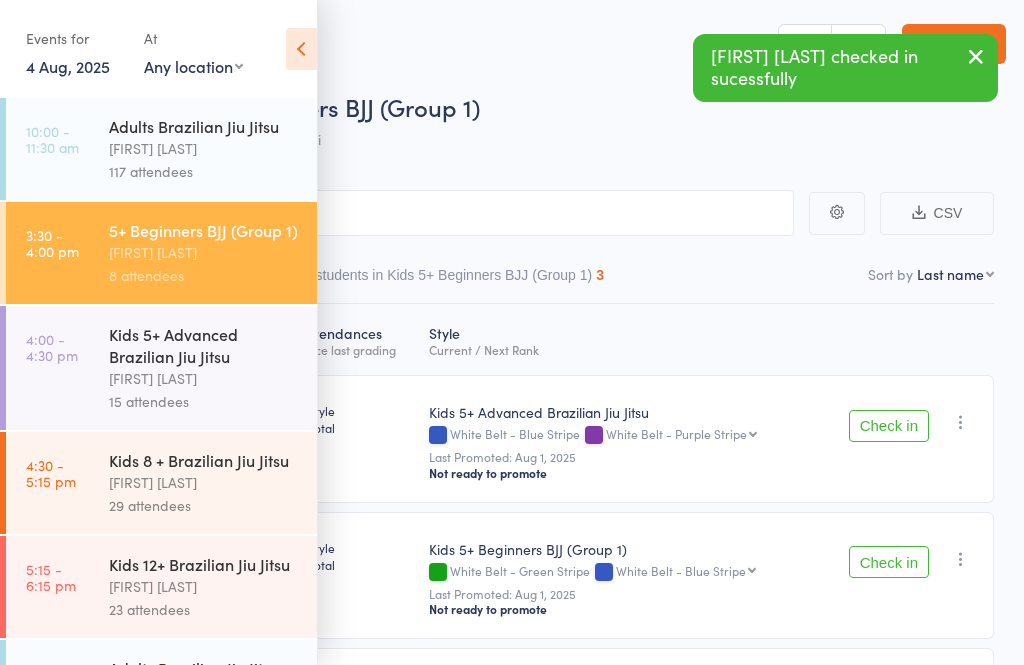 click on "Kids 5+ Advanced Brazilian Jiu Jitsu" at bounding box center (204, 345) 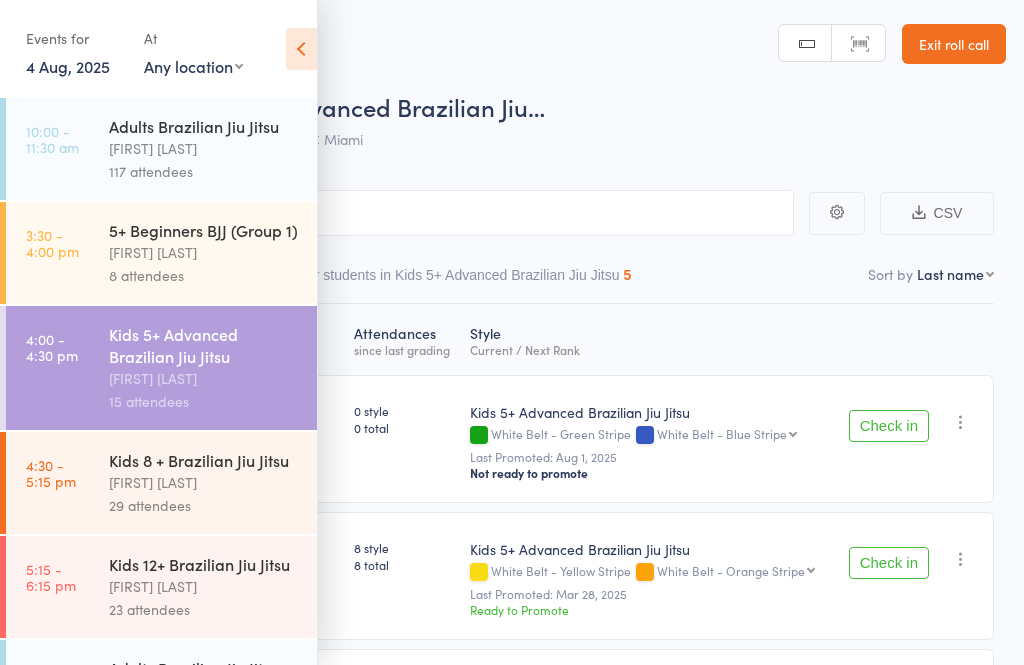 click at bounding box center (301, 49) 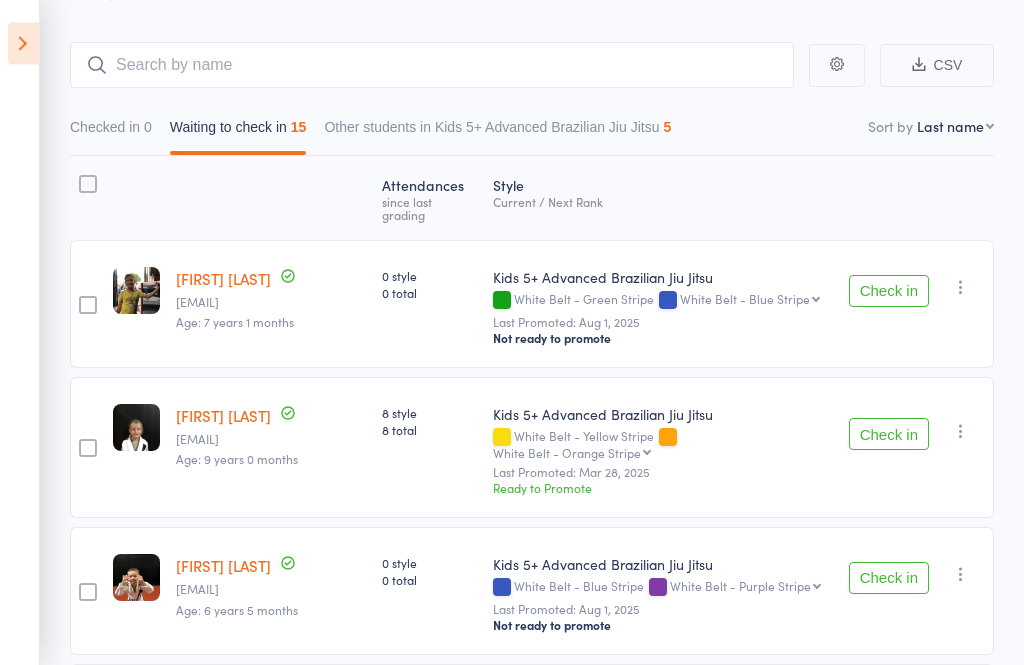 scroll, scrollTop: 241, scrollLeft: 0, axis: vertical 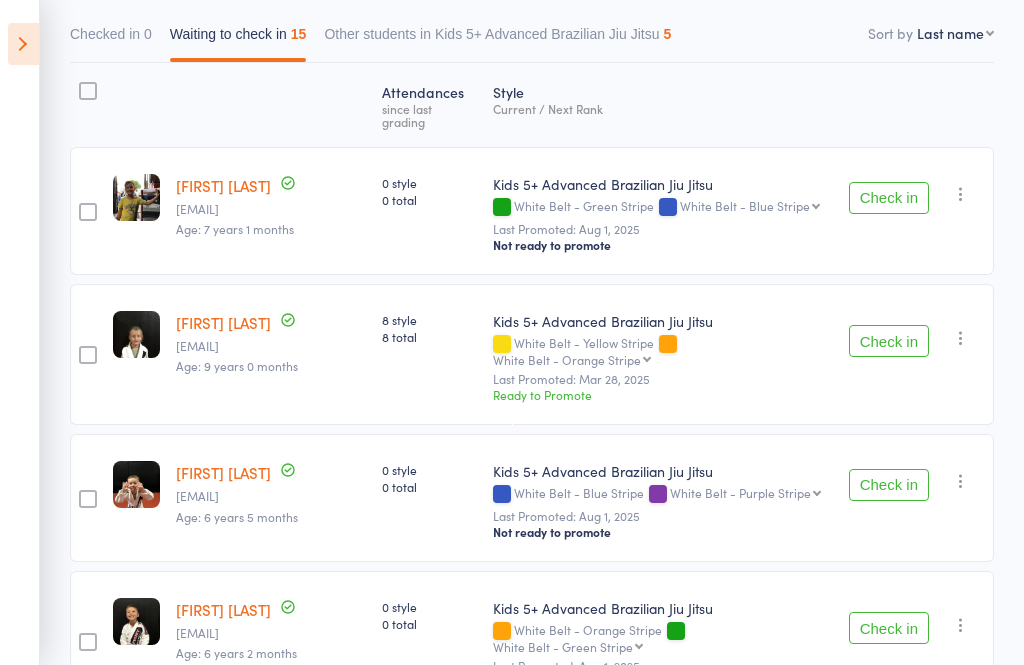 click on "Check in" at bounding box center [889, 485] 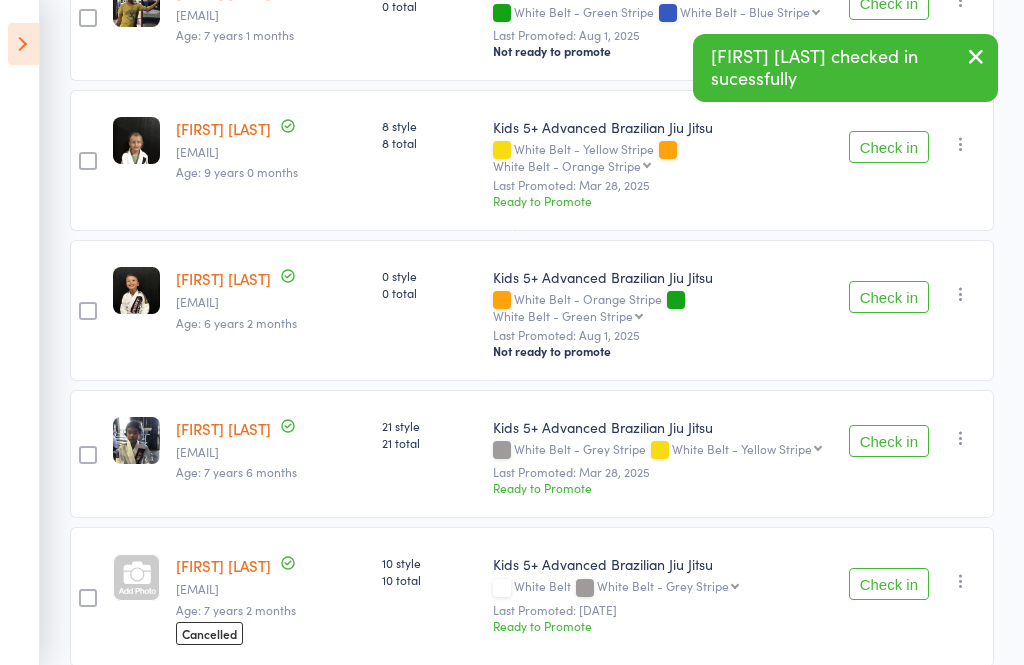 scroll, scrollTop: 436, scrollLeft: 0, axis: vertical 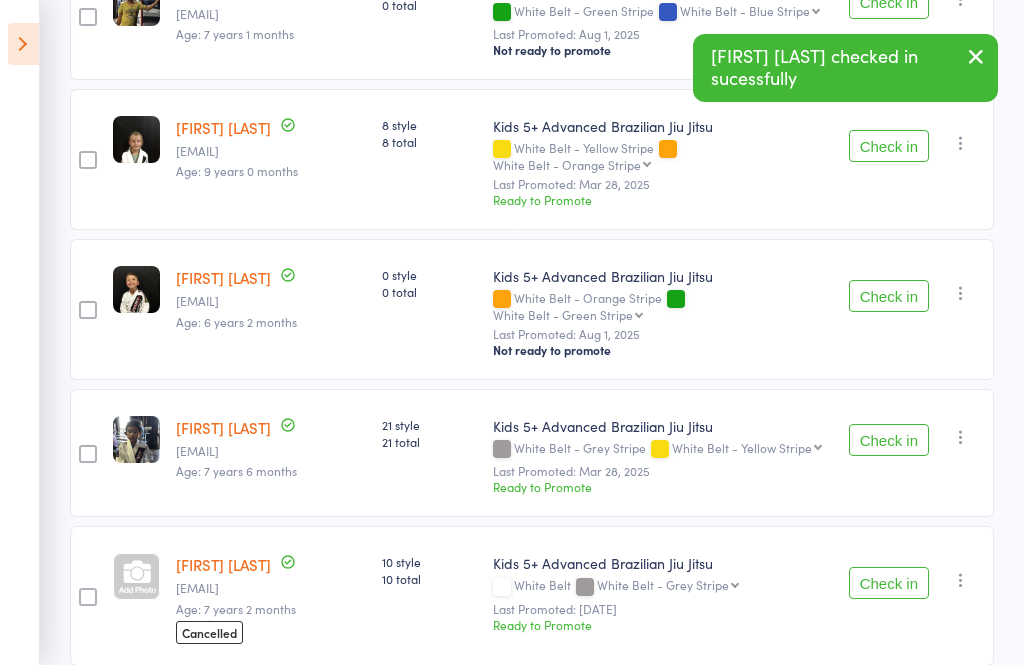 click on "Check in" at bounding box center [889, 440] 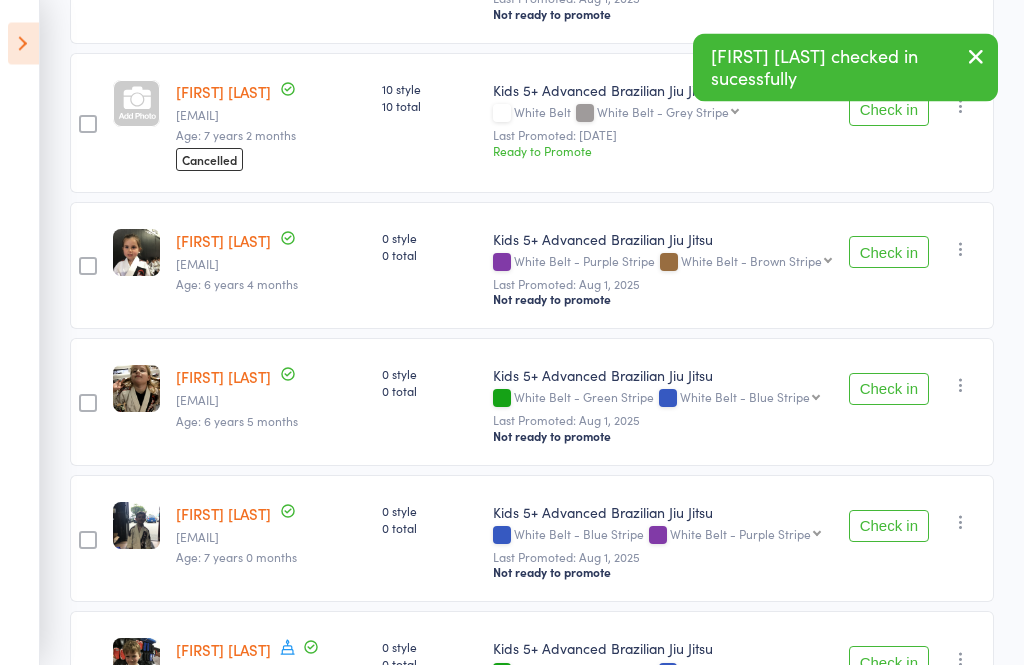 click on "Check in" at bounding box center (889, 527) 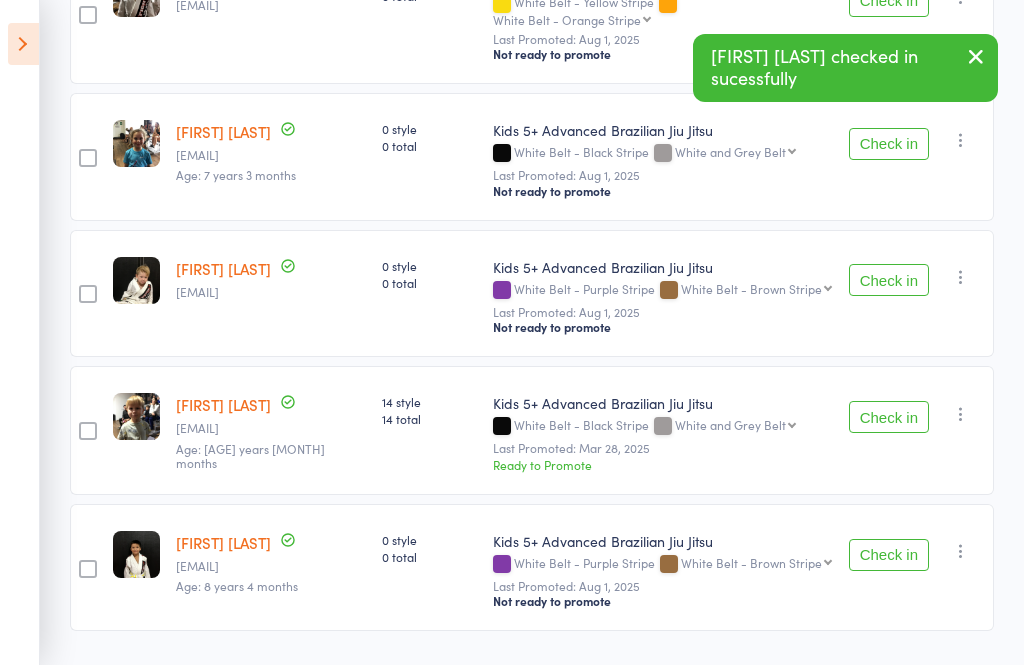 scroll, scrollTop: 1446, scrollLeft: 0, axis: vertical 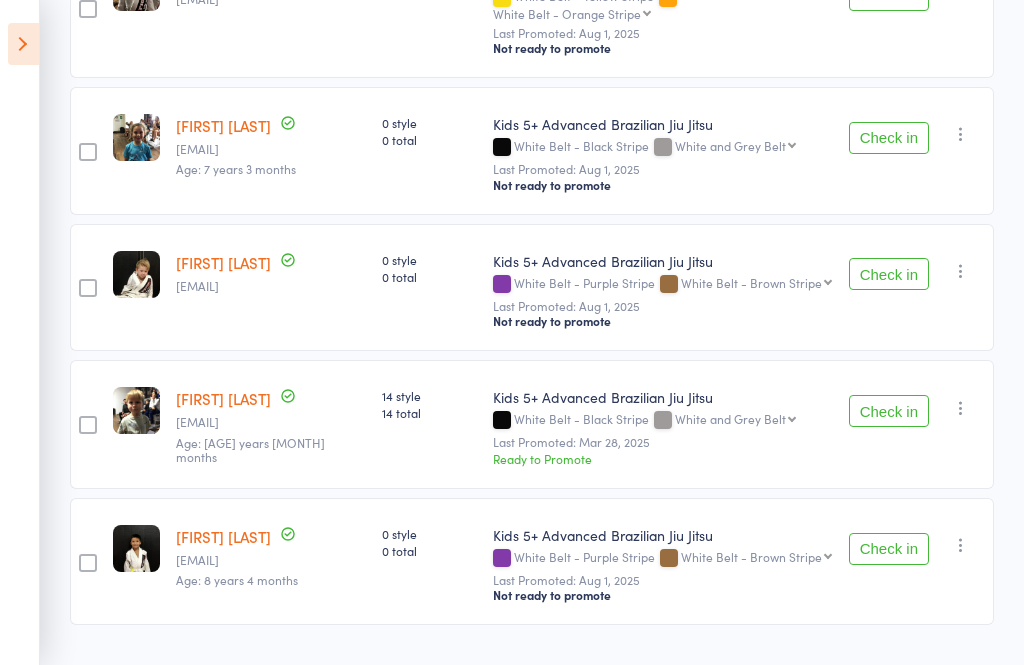 click on "Check in" at bounding box center (889, 549) 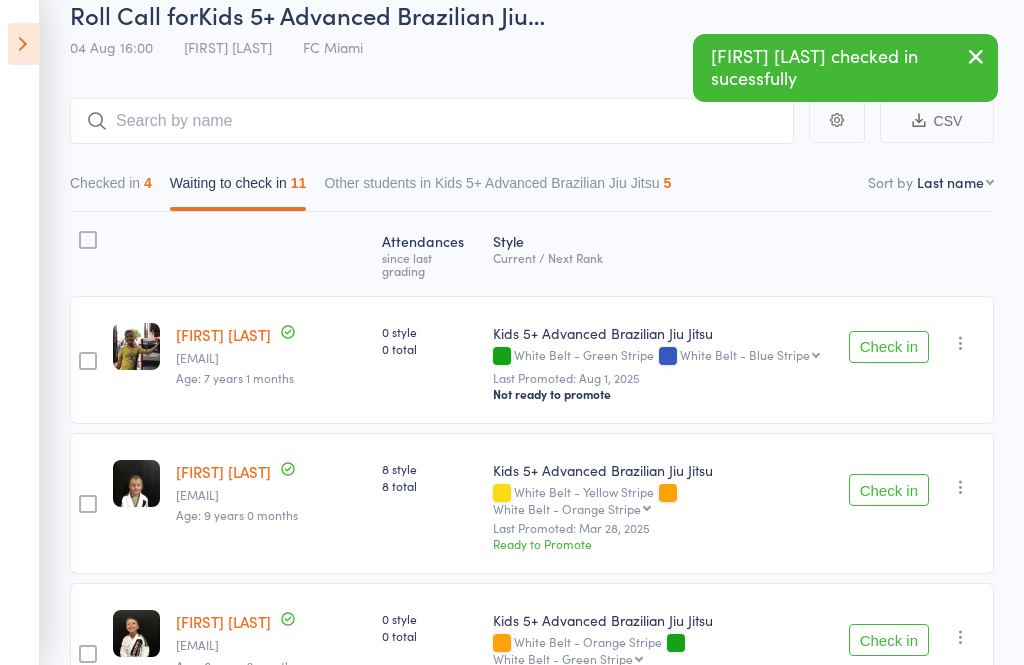 scroll, scrollTop: 0, scrollLeft: 0, axis: both 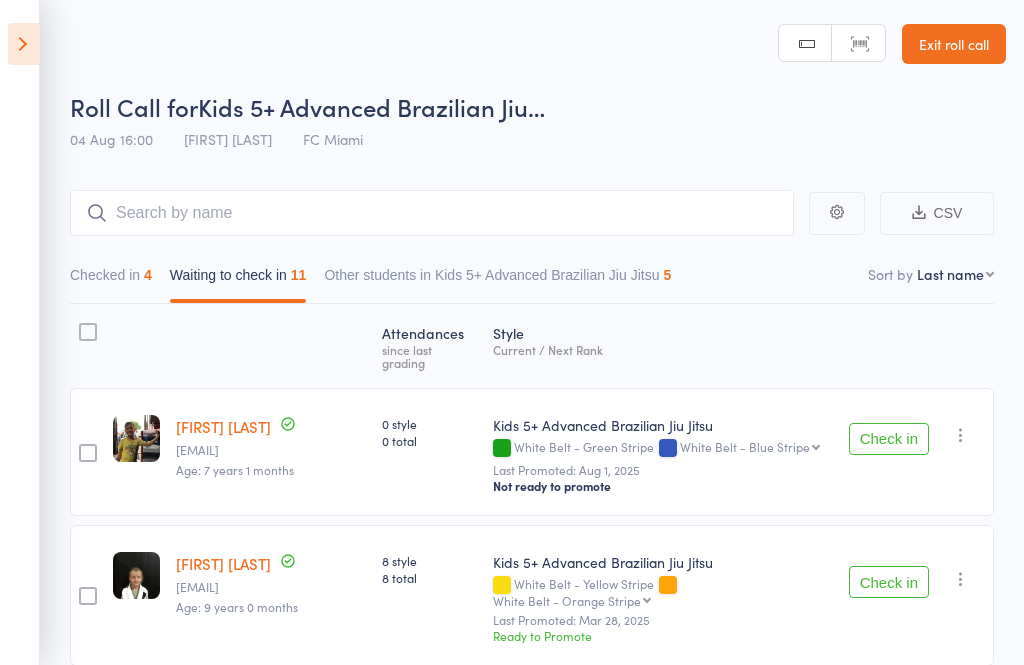 click on "4" at bounding box center [148, 275] 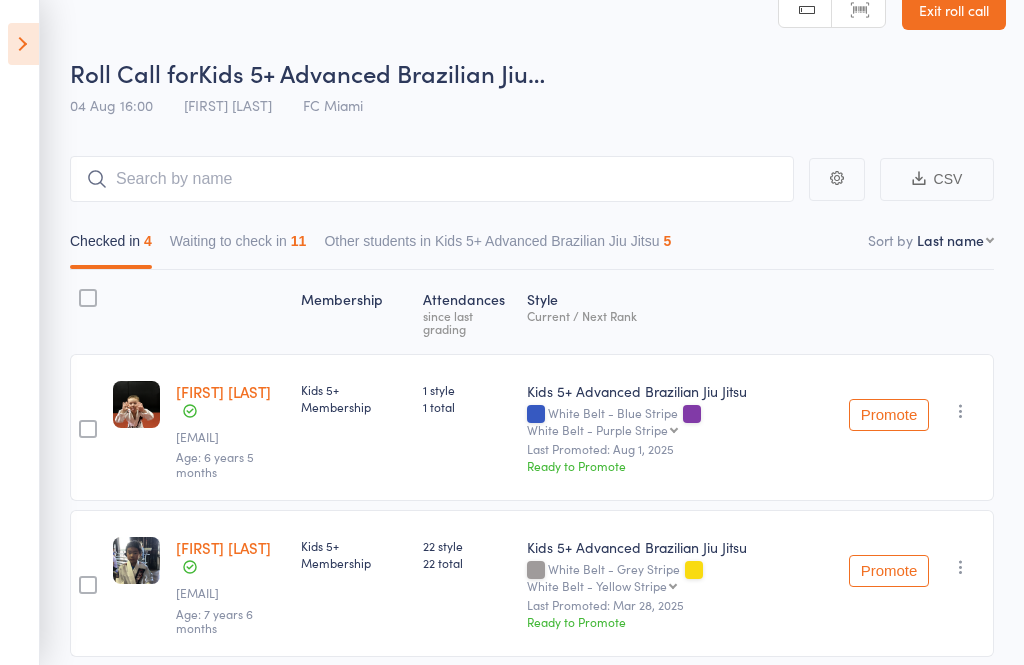 scroll, scrollTop: 31, scrollLeft: 0, axis: vertical 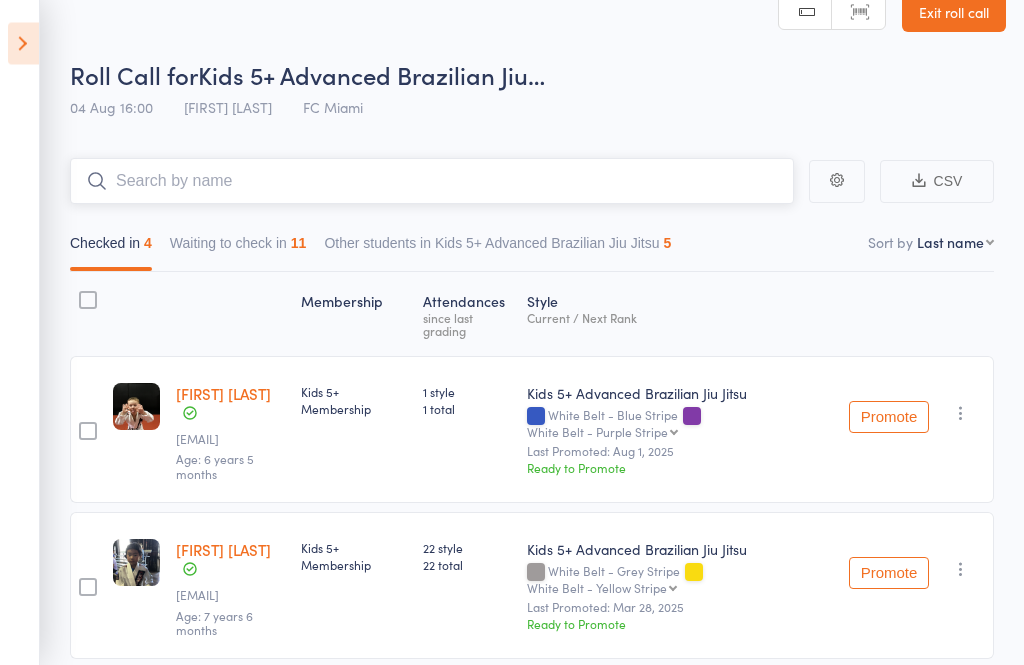 click at bounding box center (432, 182) 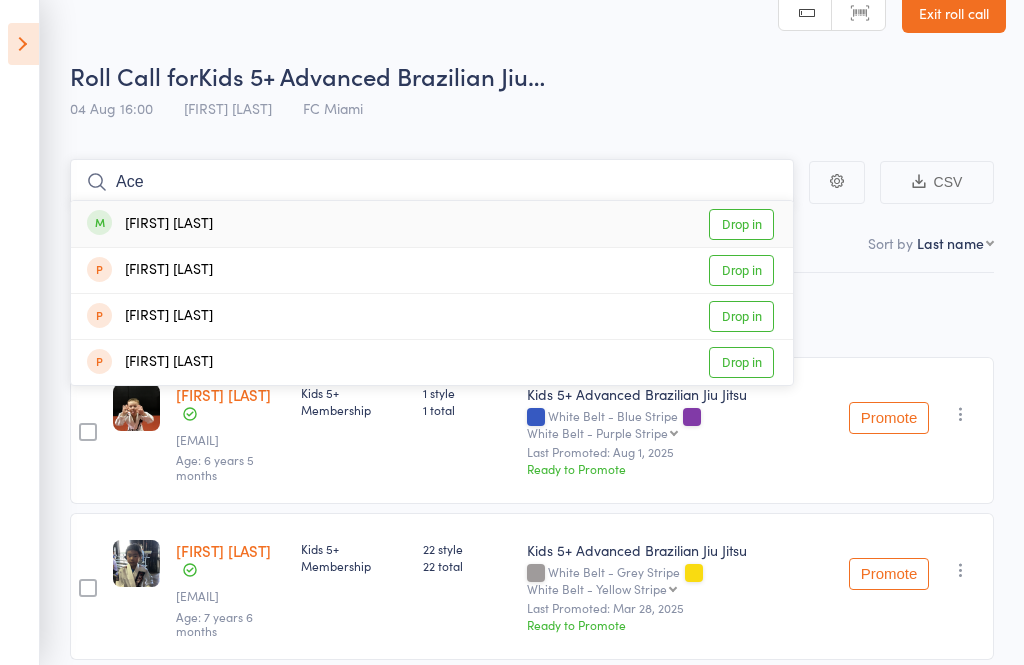 type on "Ace" 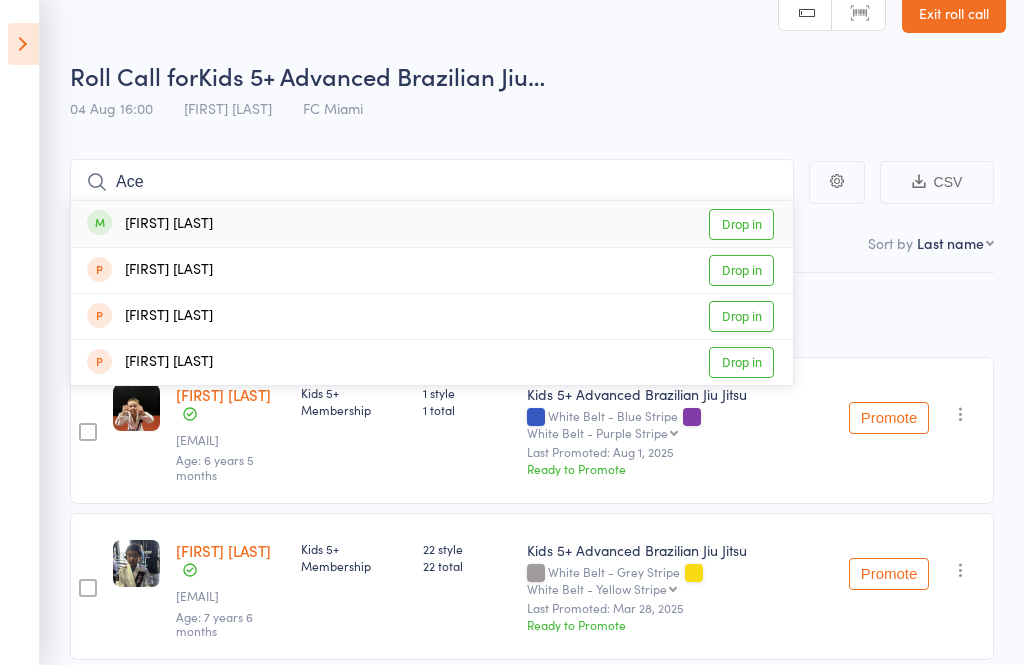 click on "Drop in" at bounding box center [741, 224] 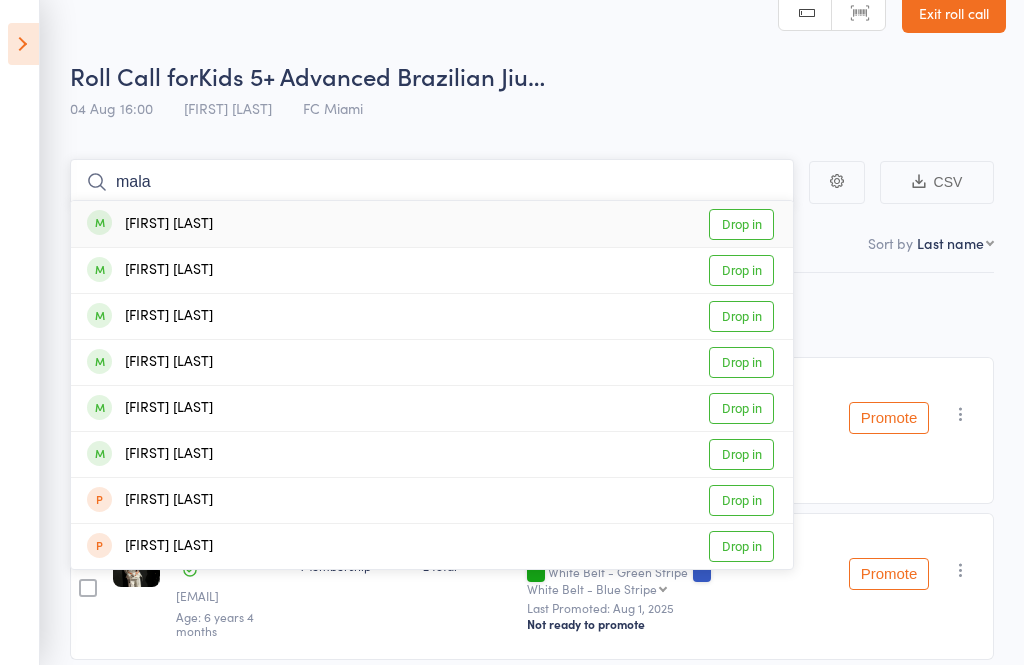 type on "mala" 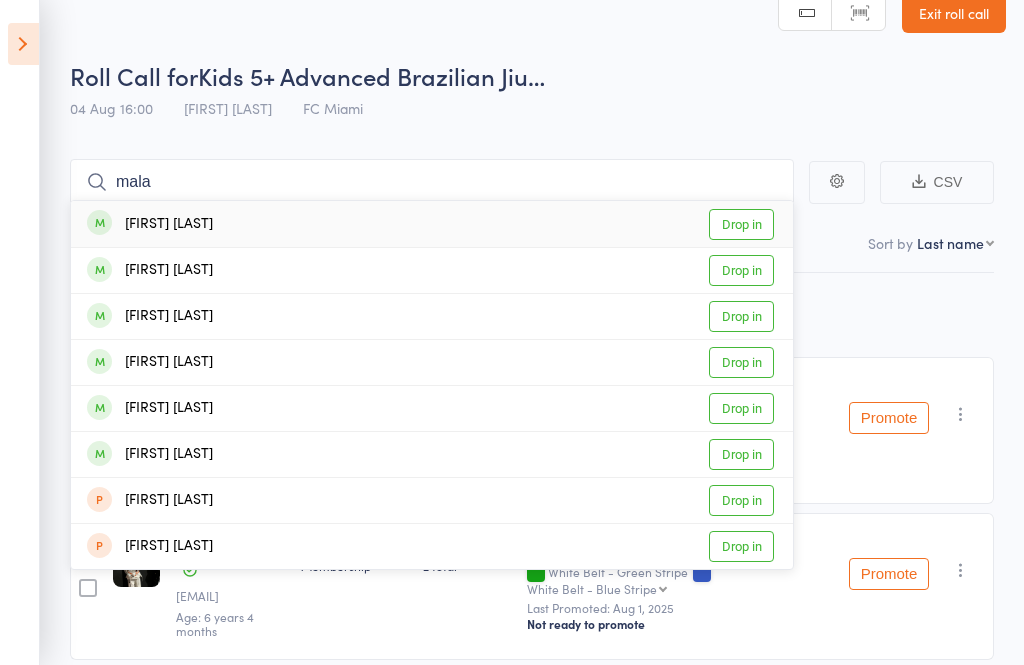 click on "Drop in" at bounding box center (741, 224) 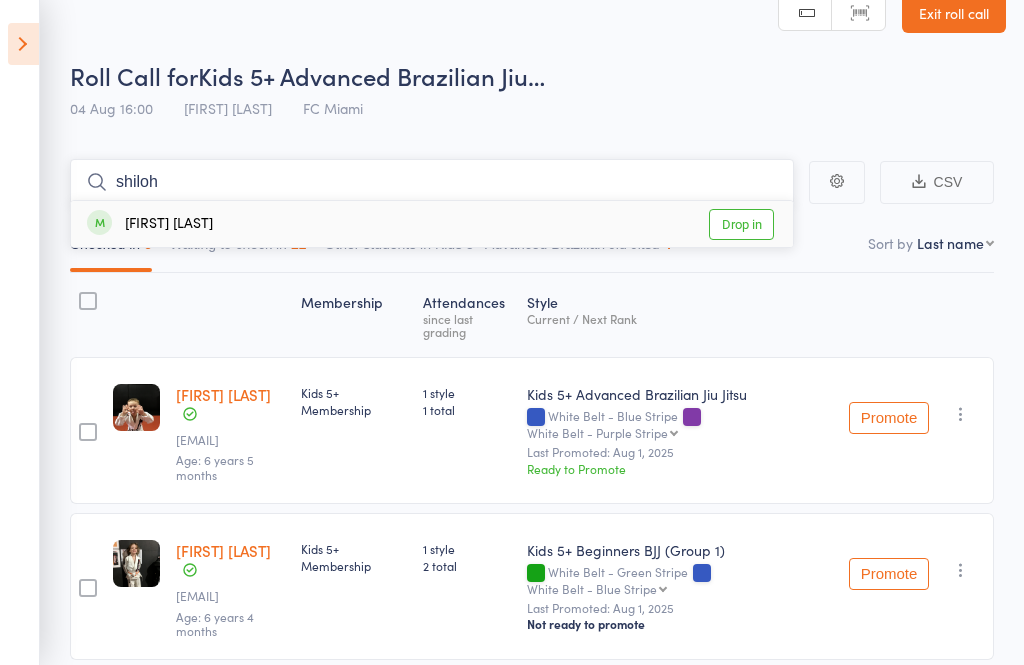 type on "shiloh" 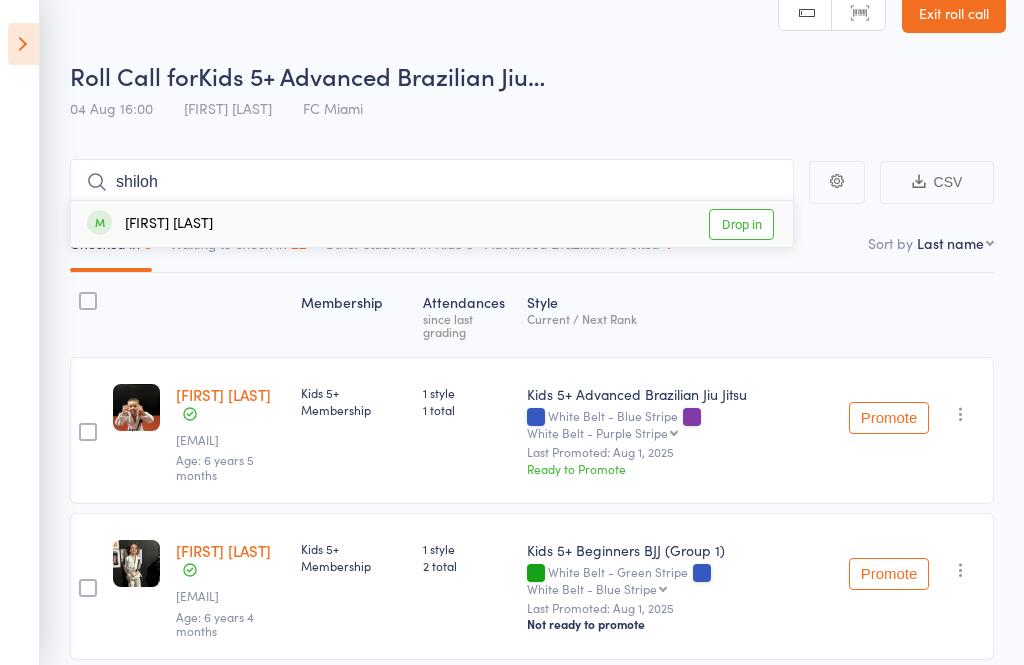 click on "Drop in" at bounding box center (741, 224) 